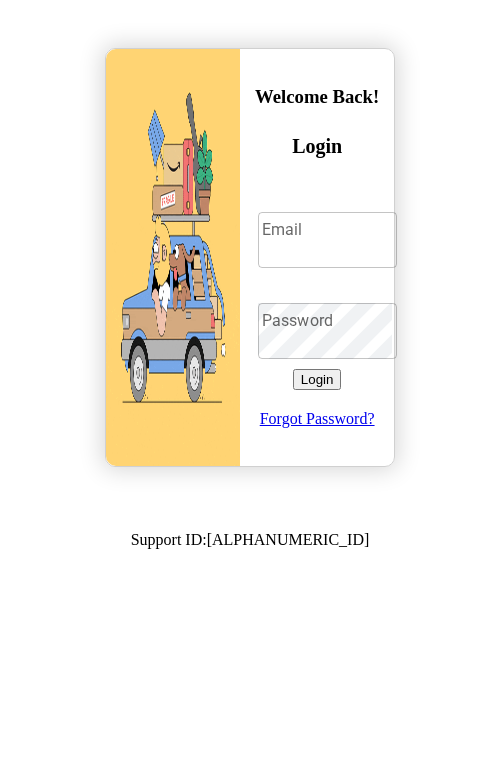 scroll, scrollTop: 0, scrollLeft: 0, axis: both 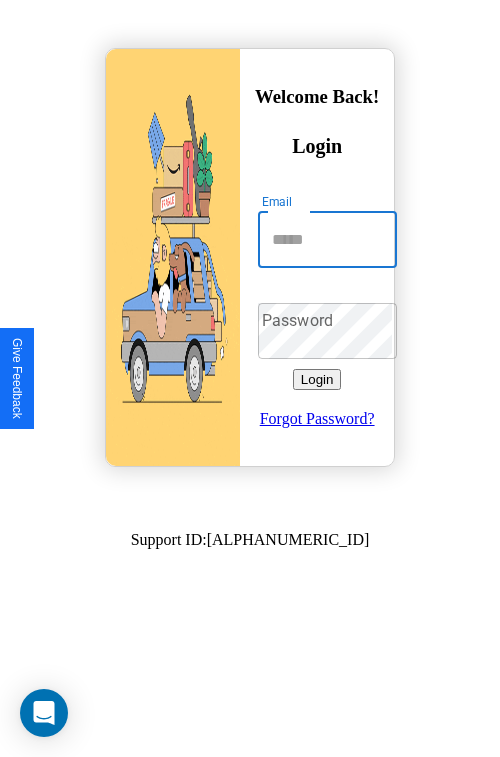 click on "Email" at bounding box center [327, 240] 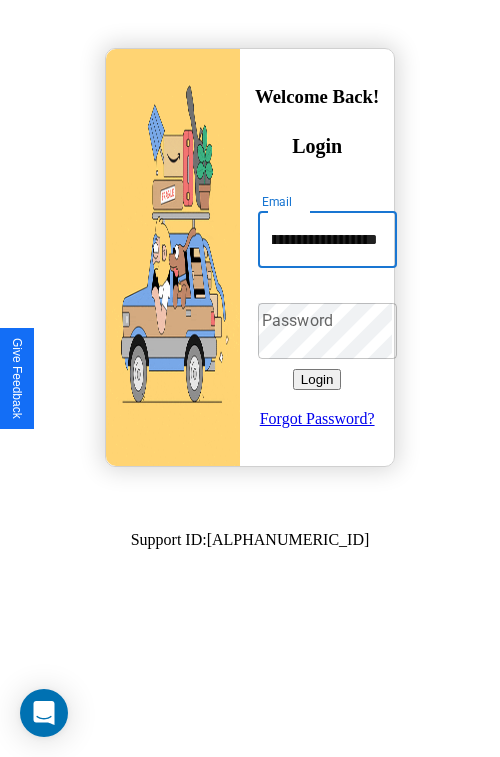 scroll, scrollTop: 0, scrollLeft: 57, axis: horizontal 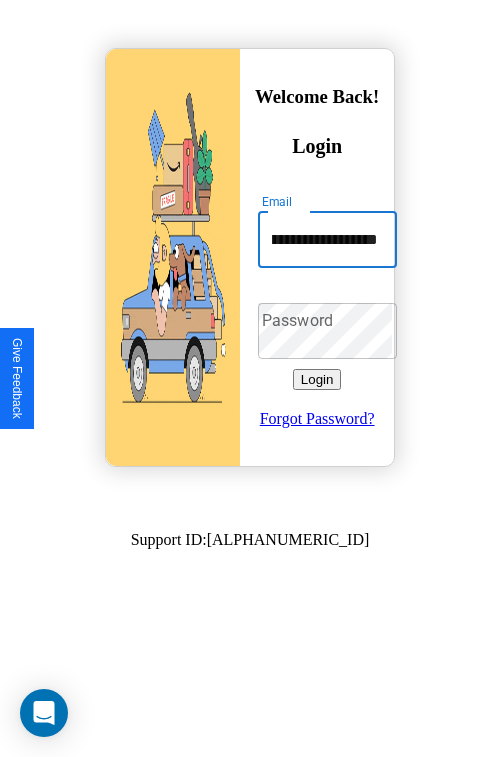 type on "**********" 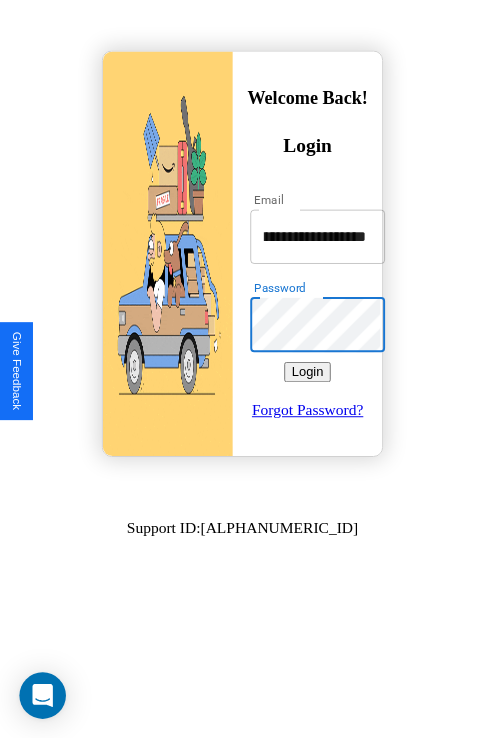 scroll, scrollTop: 0, scrollLeft: 0, axis: both 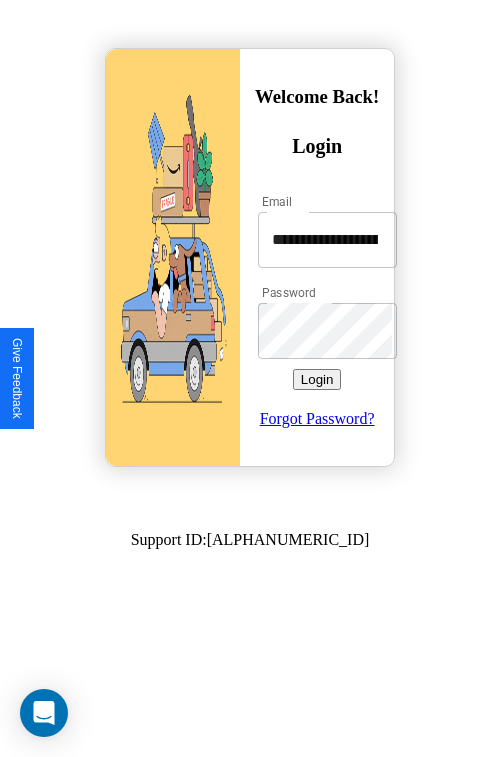 click on "Login" at bounding box center (317, 379) 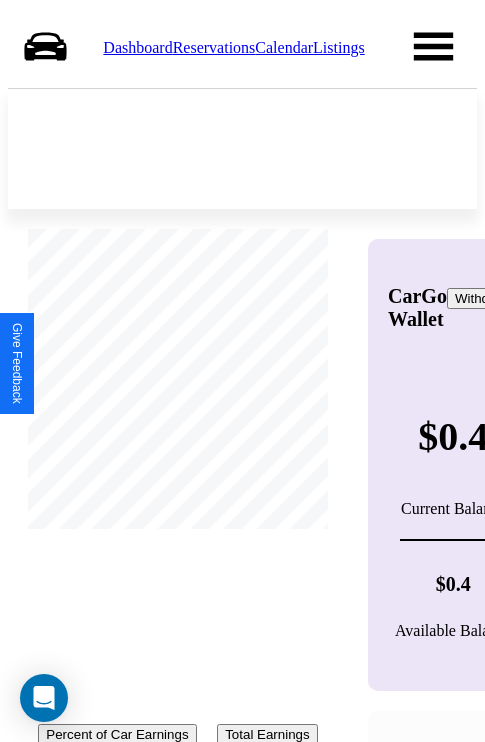 click on "Reservations" at bounding box center (214, 47) 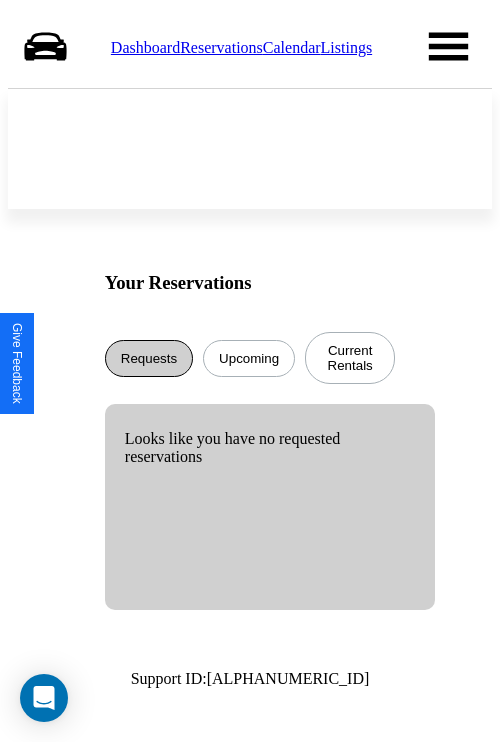 click on "Requests" at bounding box center (149, 358) 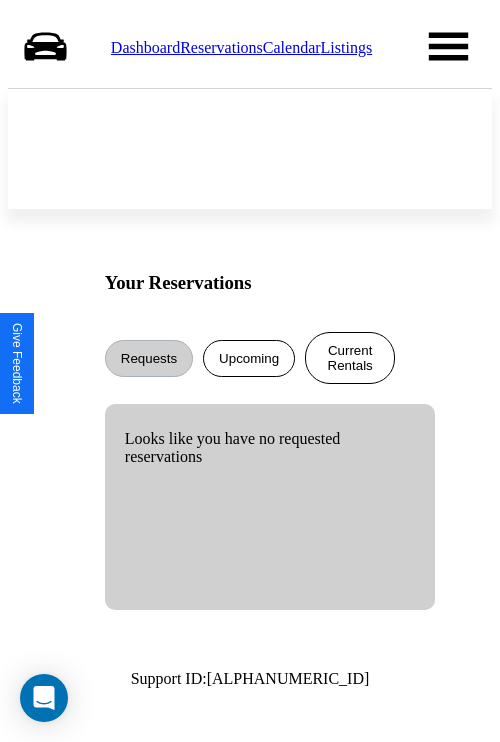 click on "Current Rentals" at bounding box center [350, 358] 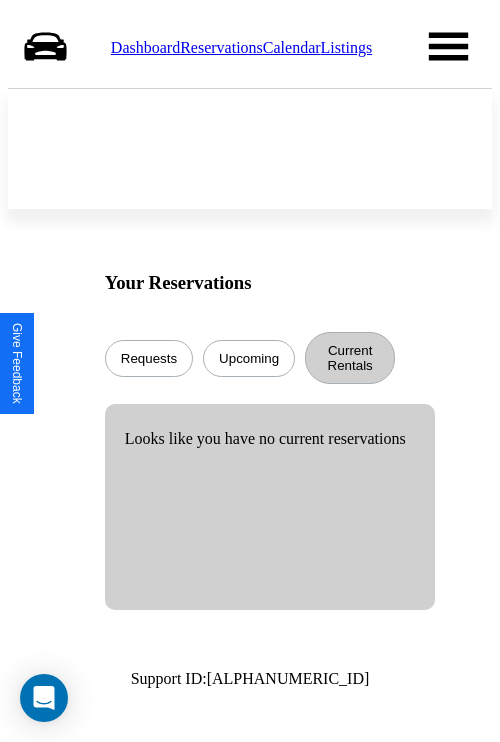 click on "Calendar" at bounding box center [292, 47] 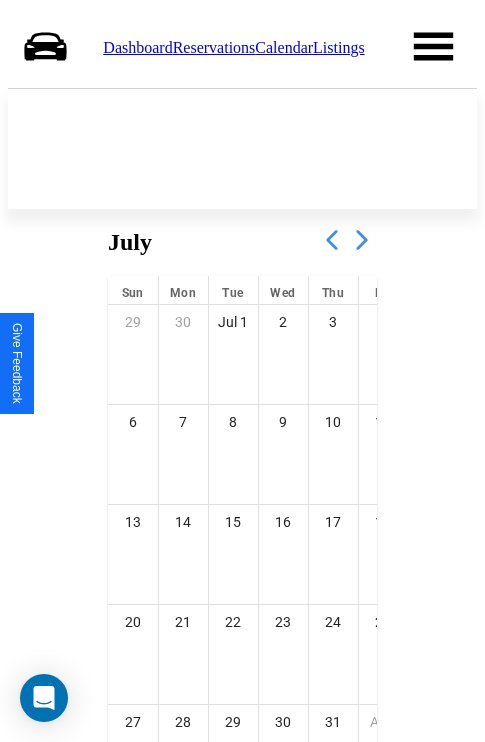 click at bounding box center (362, 240) 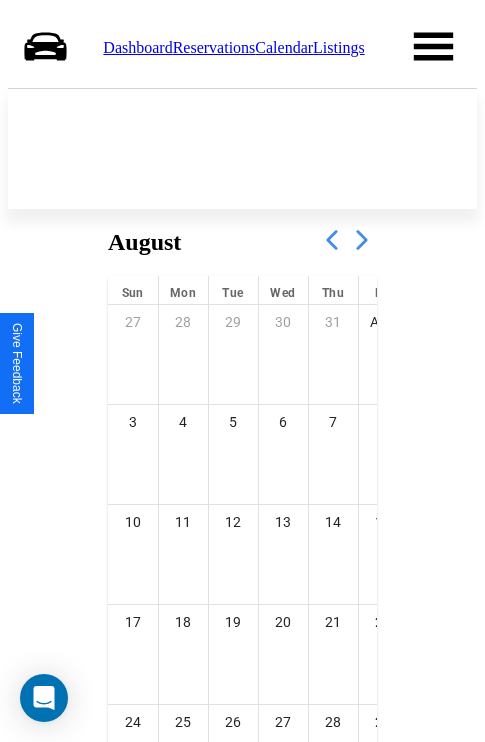 click at bounding box center [362, 240] 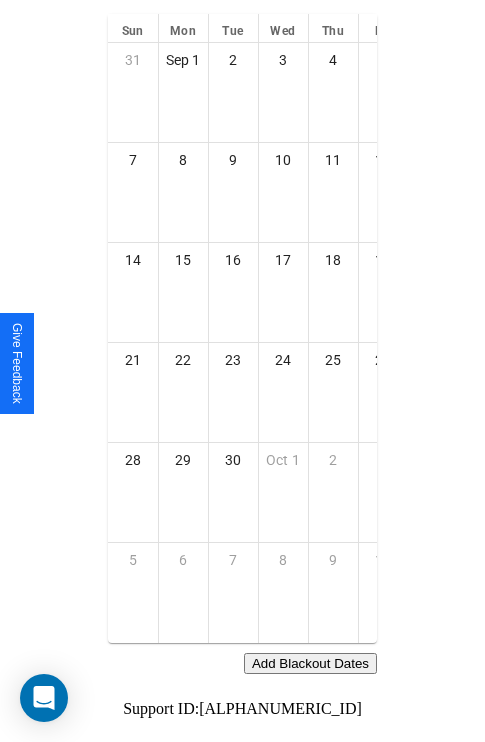 scroll, scrollTop: 296, scrollLeft: 0, axis: vertical 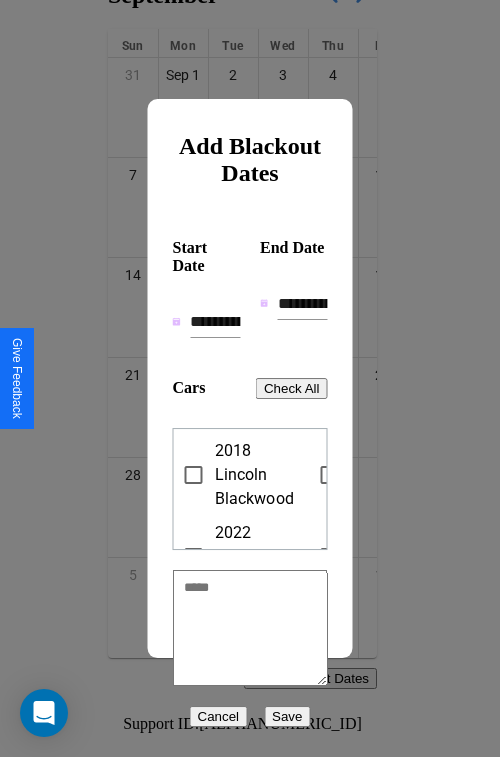 click on "**********" at bounding box center [215, 322] 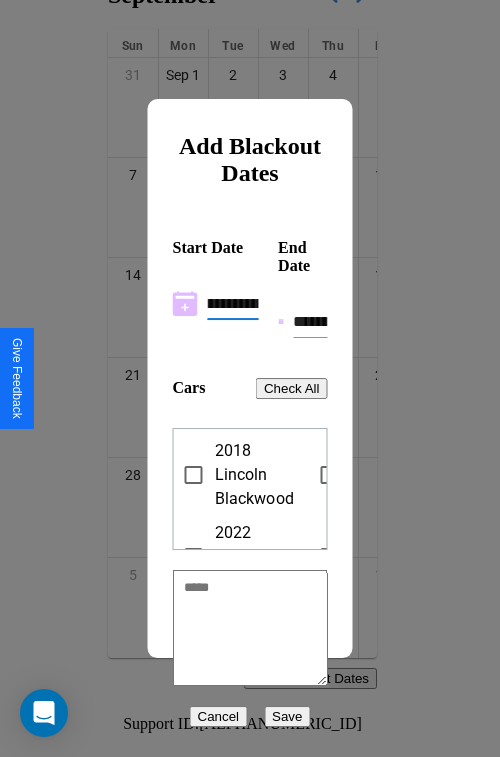 scroll, scrollTop: 0, scrollLeft: 37, axis: horizontal 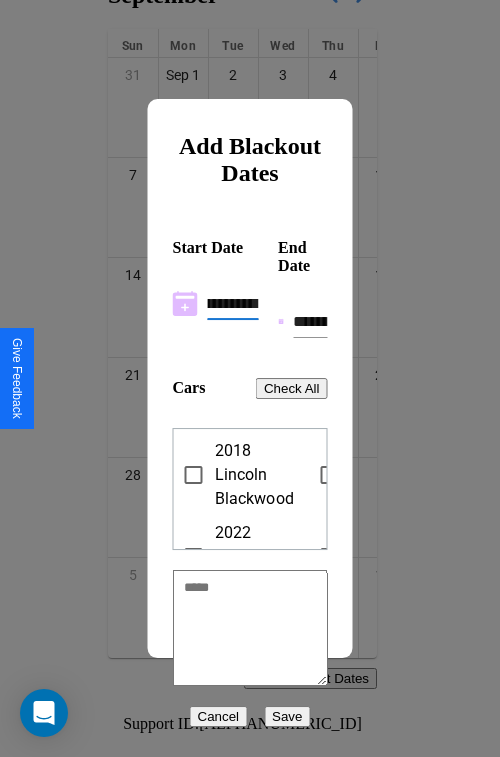 type on "**********" 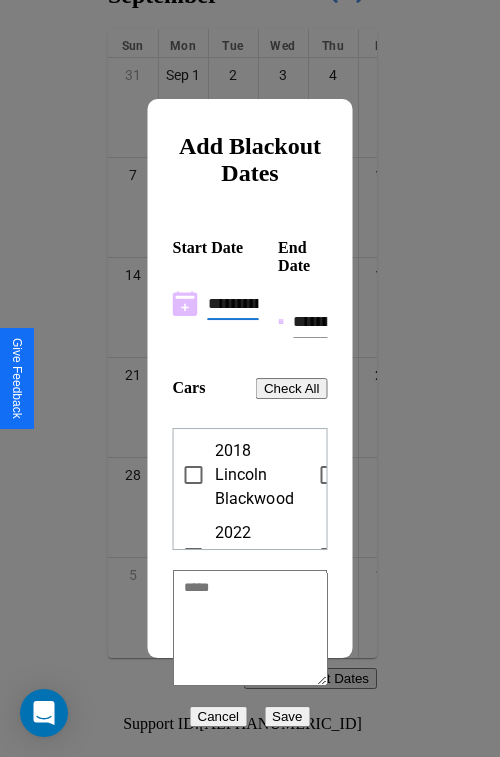 click on "**********" at bounding box center [310, 322] 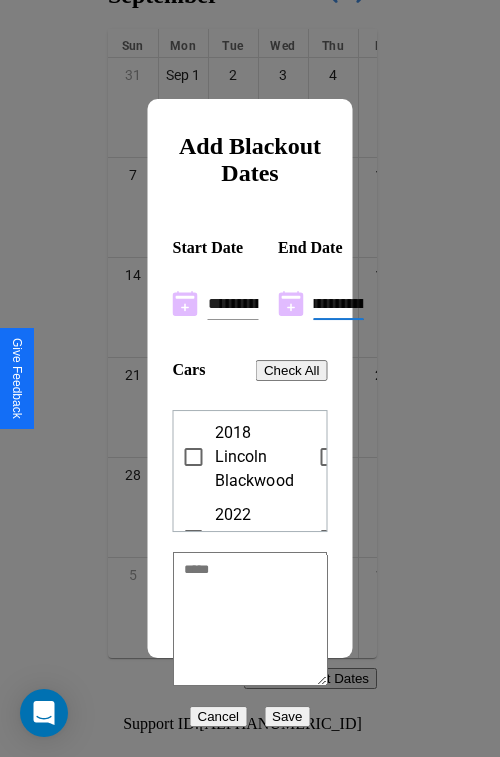 scroll, scrollTop: 0, scrollLeft: 37, axis: horizontal 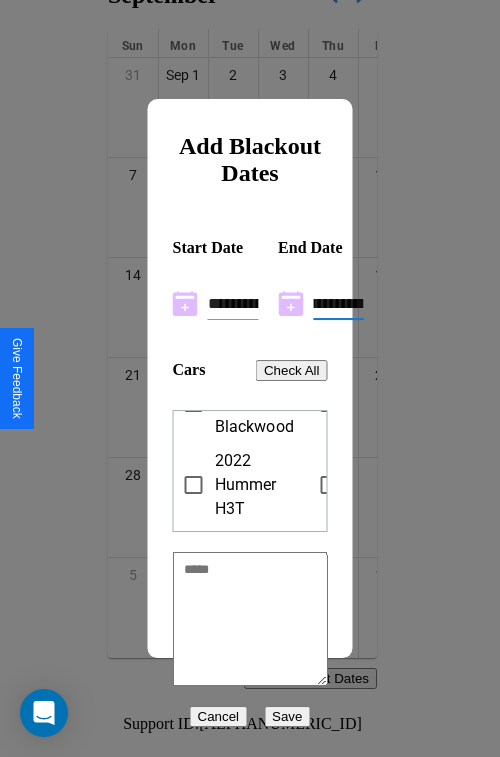 type on "**********" 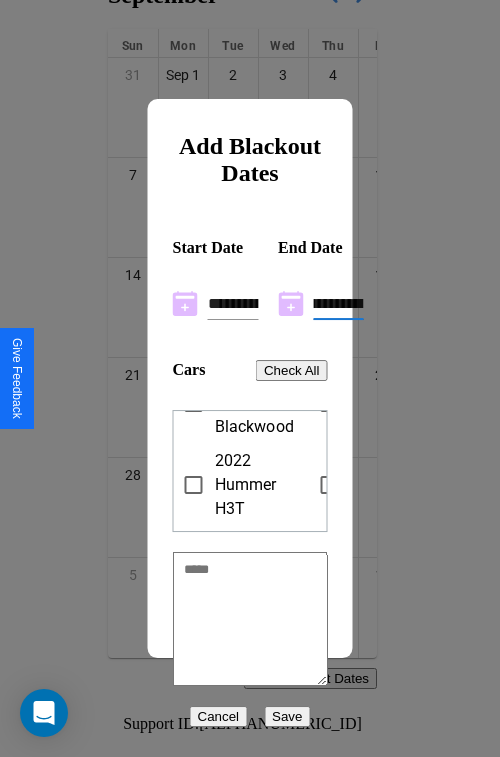 scroll, scrollTop: 0, scrollLeft: 0, axis: both 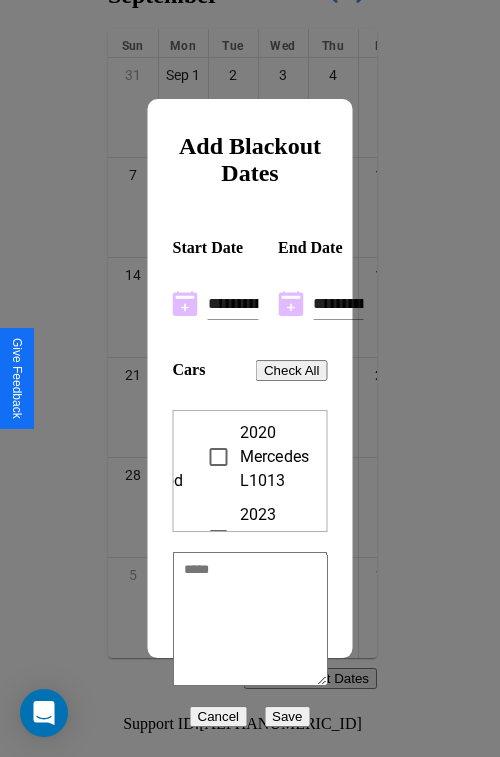 click on "Save" at bounding box center (287, 716) 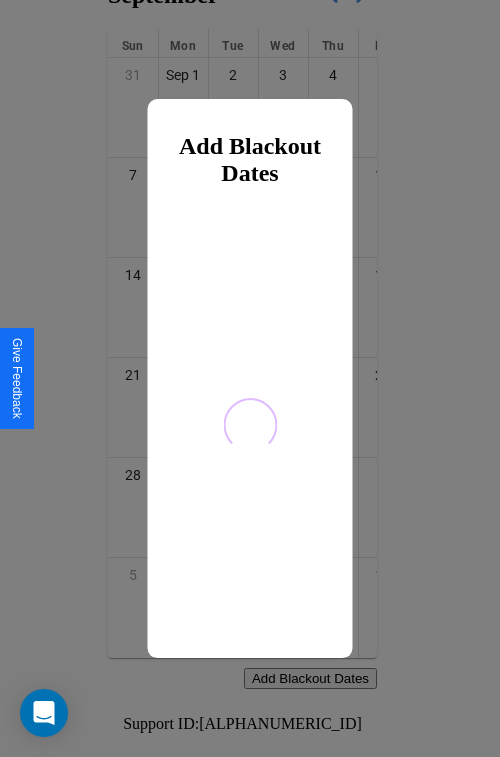click at bounding box center [250, 378] 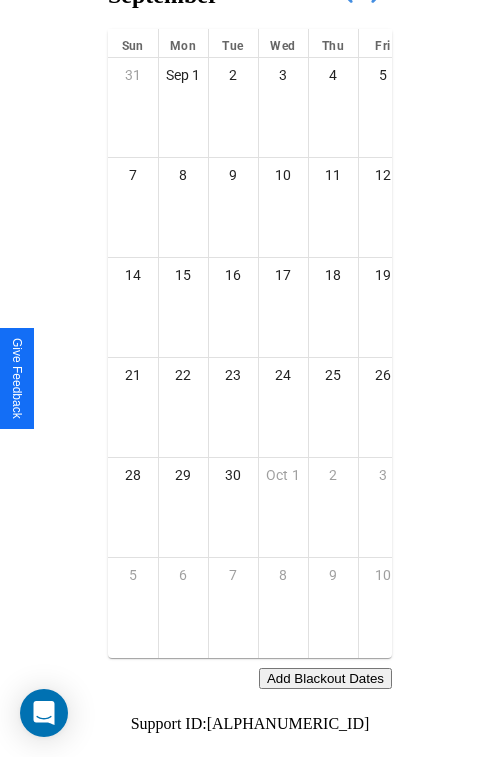 scroll, scrollTop: 0, scrollLeft: 0, axis: both 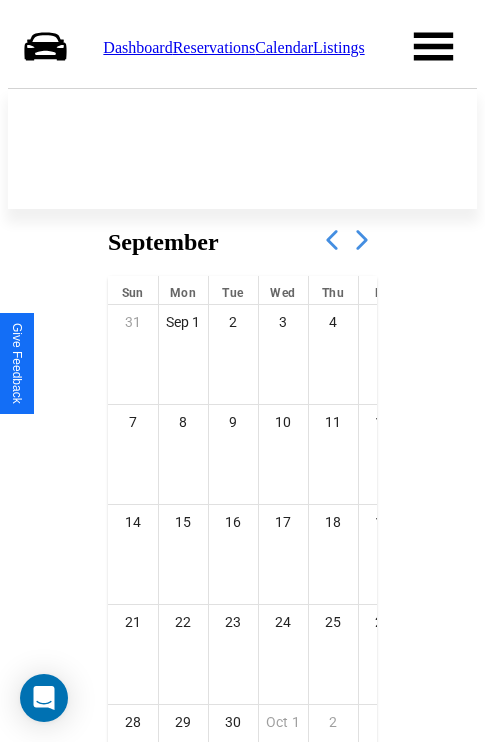 click on "Dashboard" at bounding box center [137, 47] 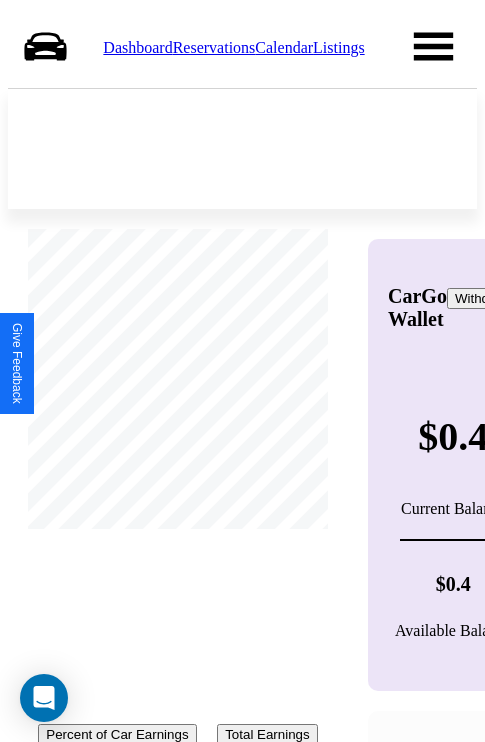 click on "Withdraw" at bounding box center (483, 298) 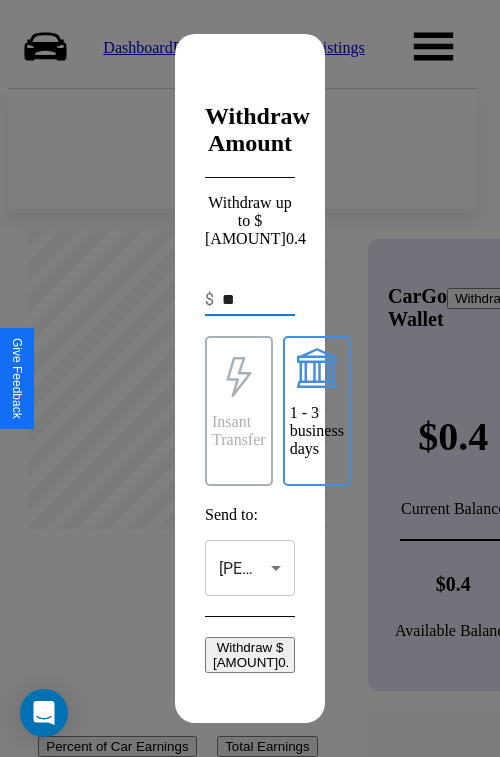 type on "*" 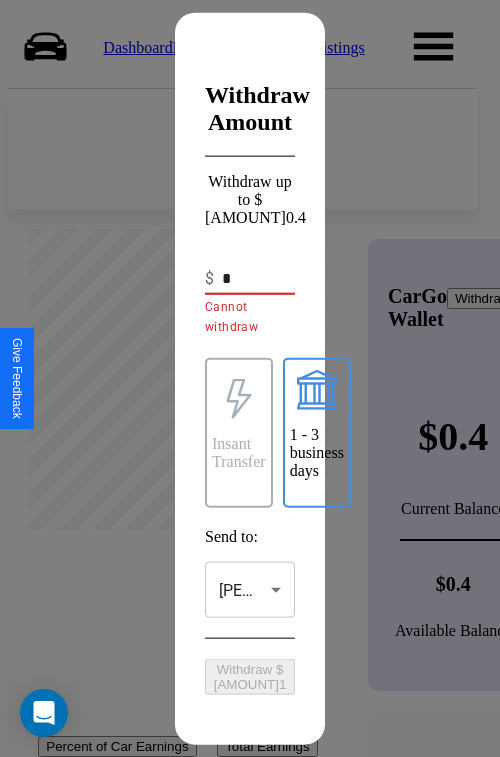 type on "*" 